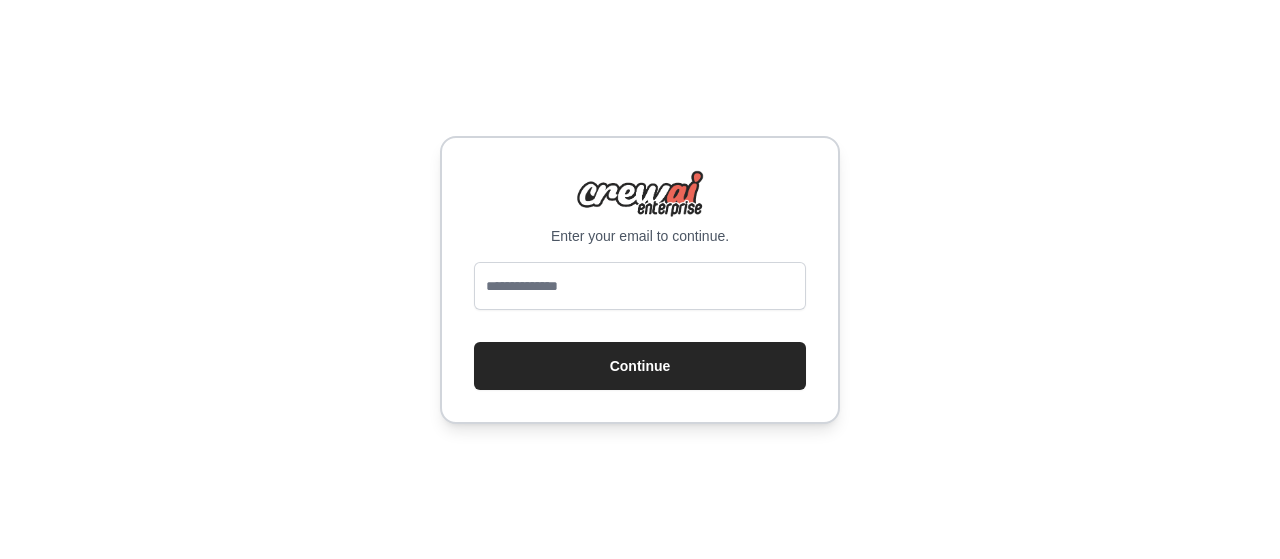 scroll, scrollTop: 0, scrollLeft: 0, axis: both 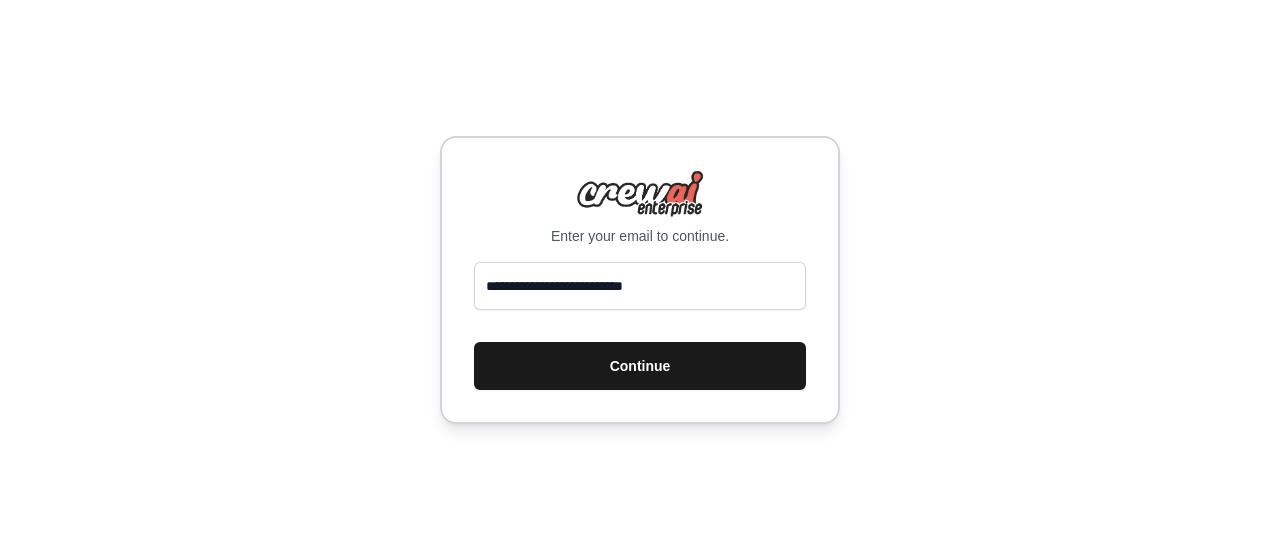 click on "Continue" at bounding box center (640, 366) 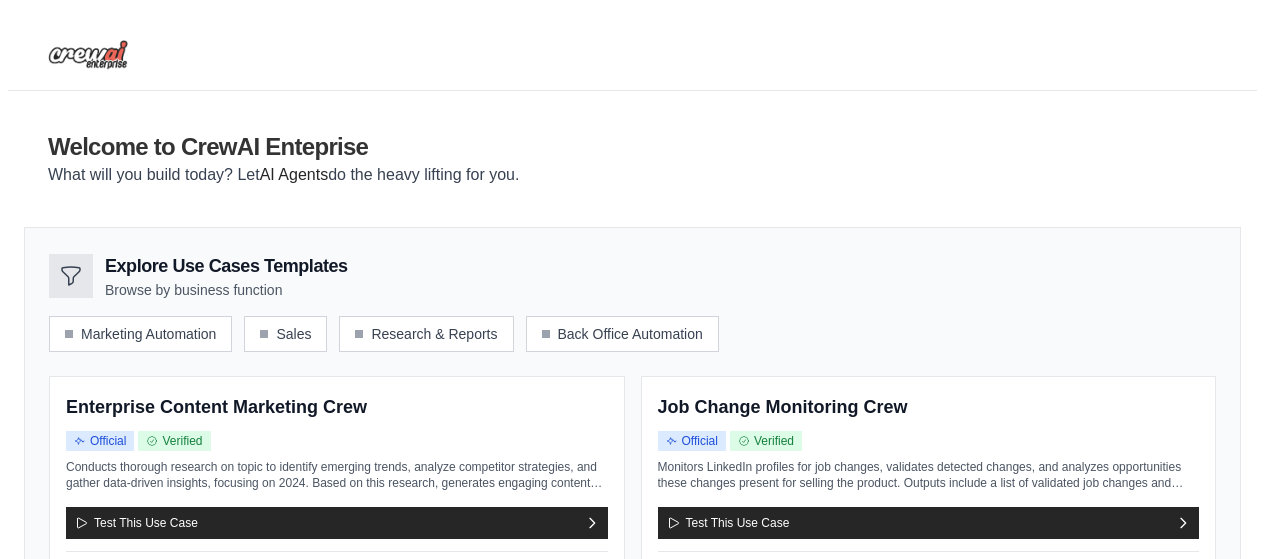 scroll, scrollTop: 0, scrollLeft: 0, axis: both 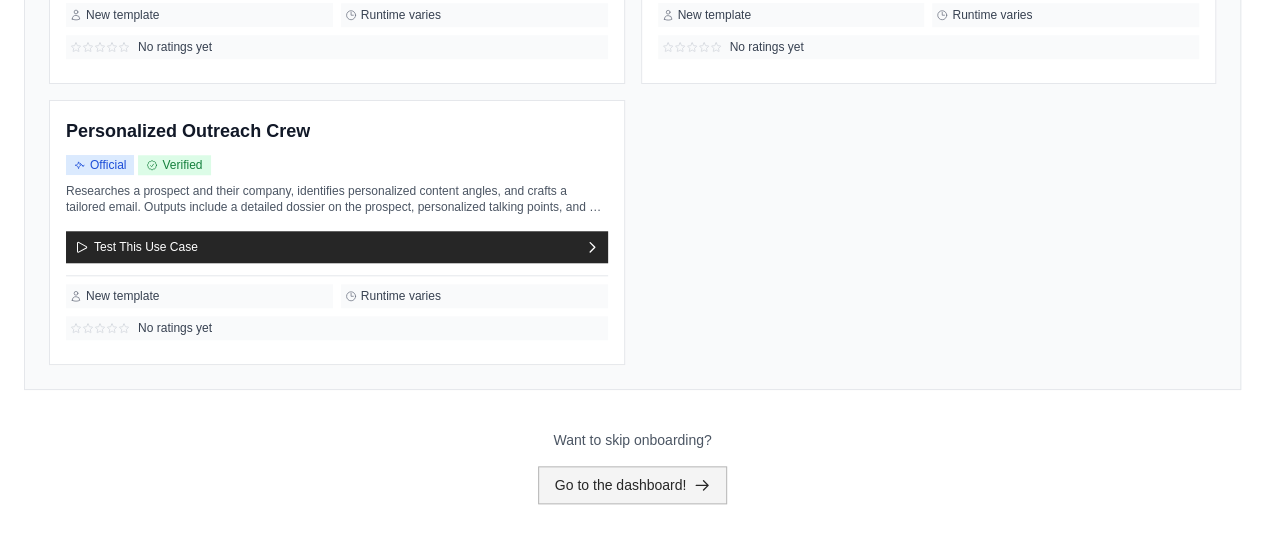click on "Go to the dashboard!" at bounding box center (633, 485) 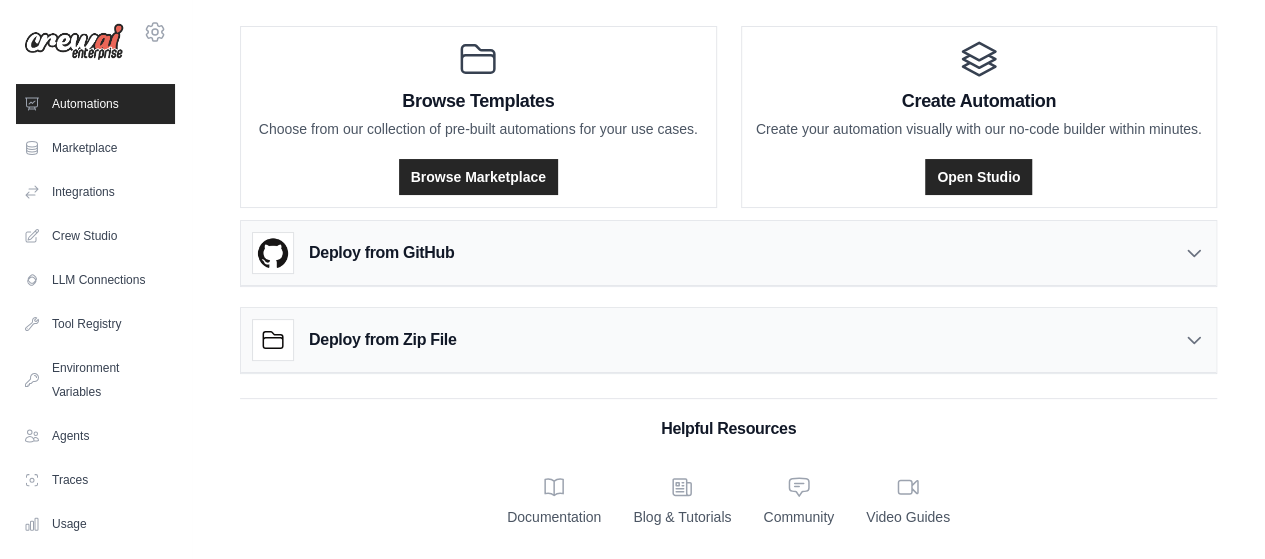 scroll, scrollTop: 50, scrollLeft: 0, axis: vertical 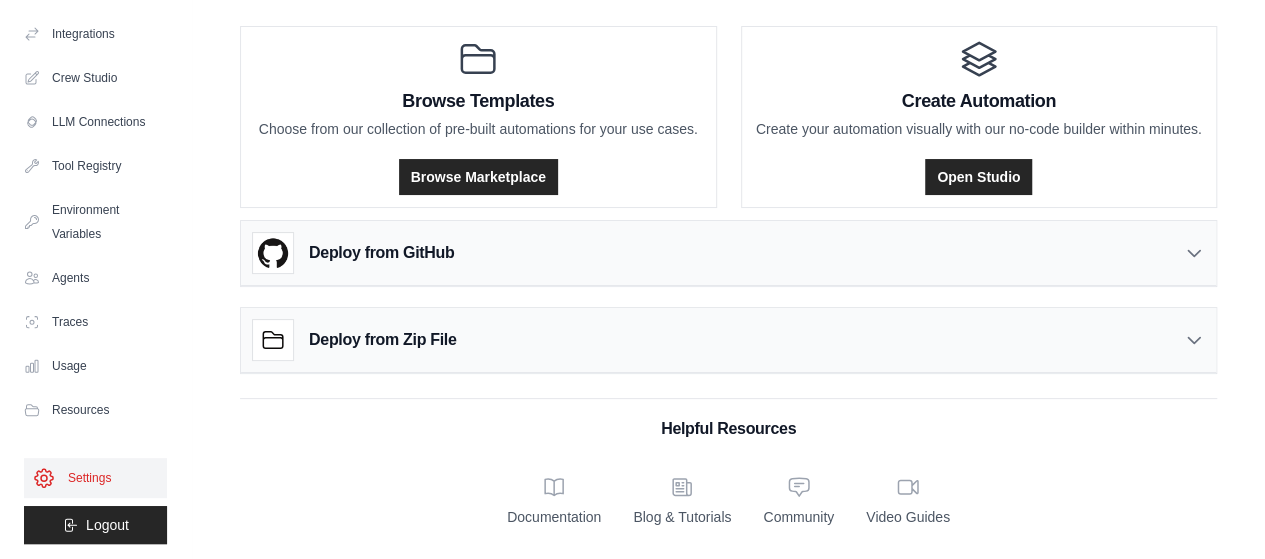 click on "Settings" at bounding box center [95, 478] 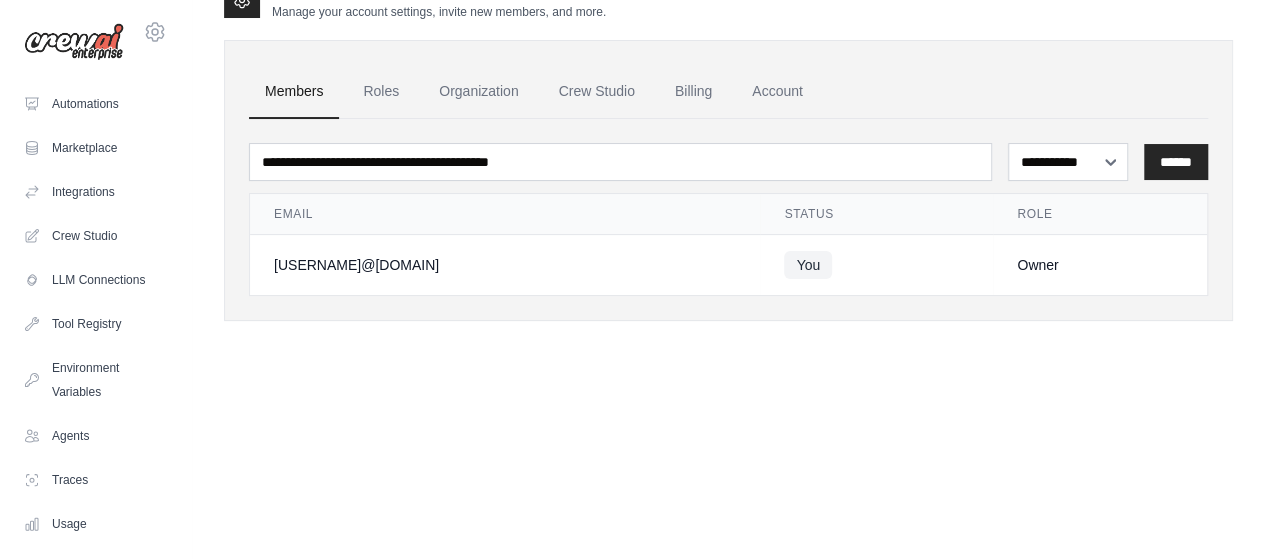 scroll, scrollTop: 0, scrollLeft: 0, axis: both 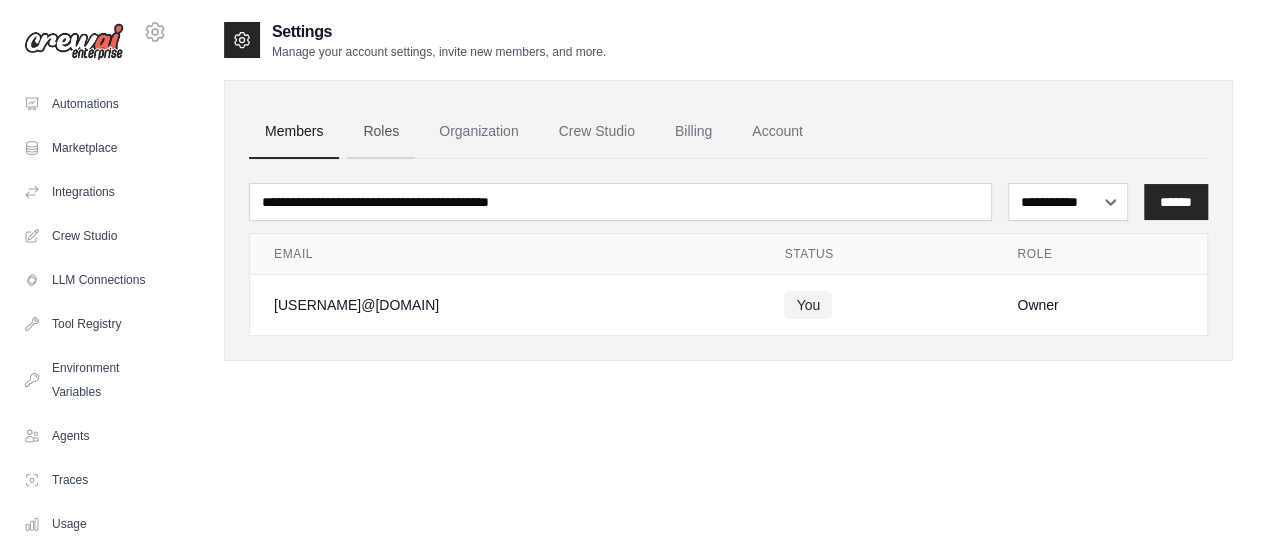 click on "Roles" at bounding box center (381, 132) 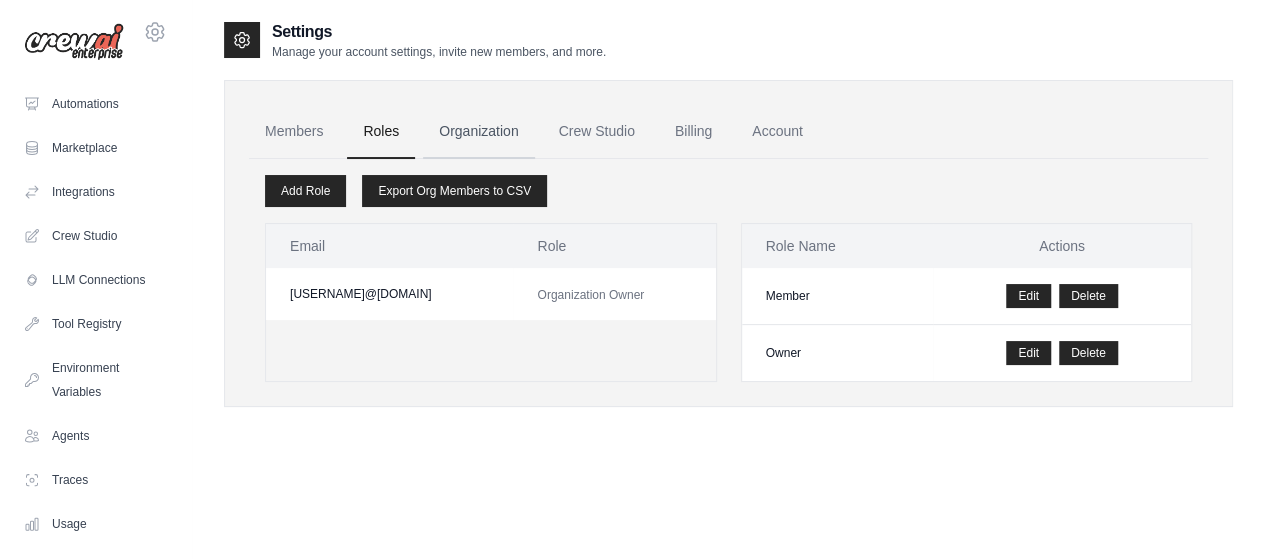 click on "Organization" at bounding box center [478, 132] 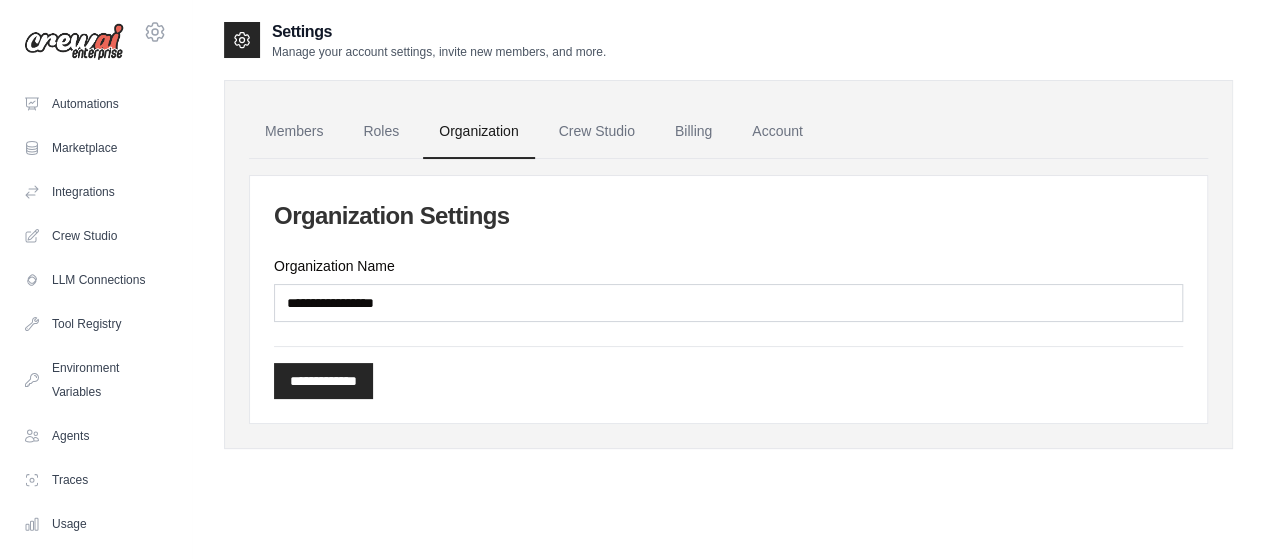 click on "Members
Roles
Organization
Crew Studio
Billing
Account" at bounding box center [728, 132] 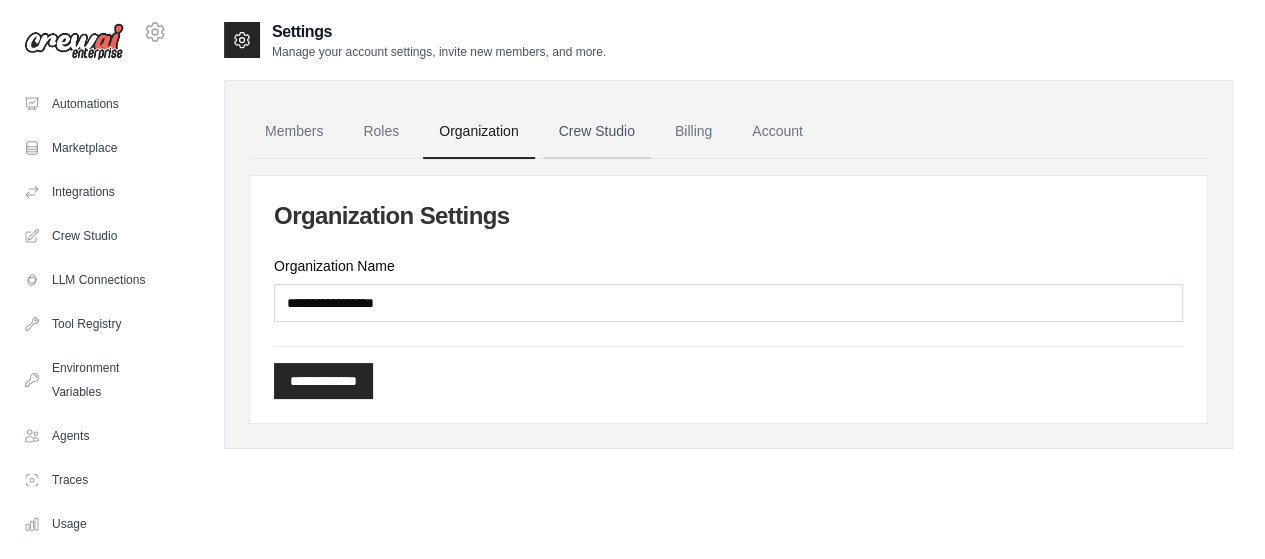 click on "Crew Studio" at bounding box center (597, 132) 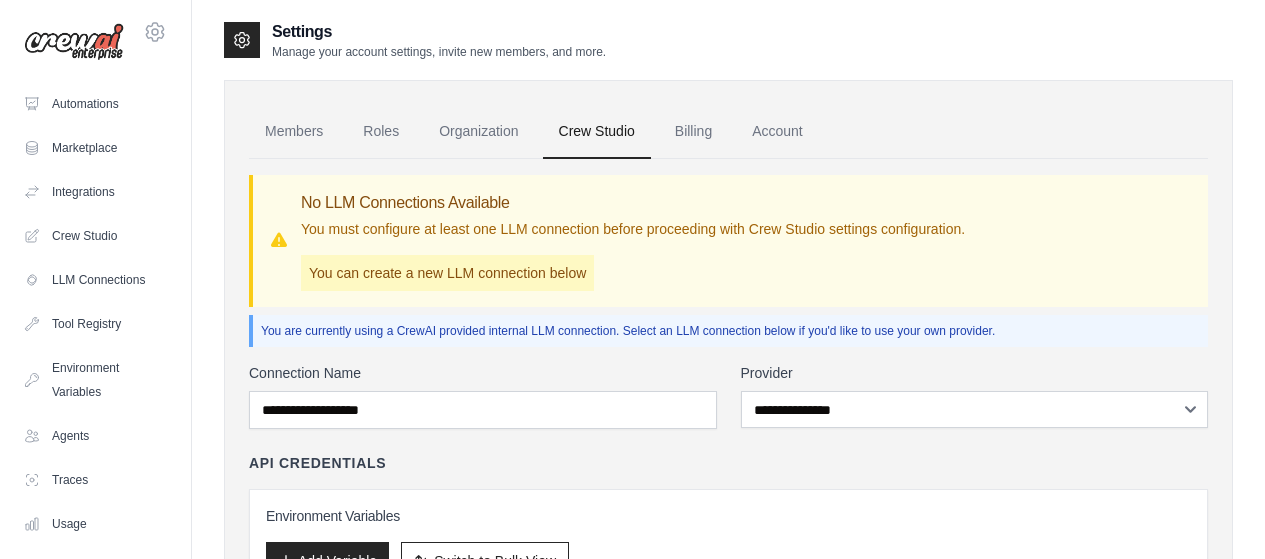 scroll, scrollTop: 192, scrollLeft: 0, axis: vertical 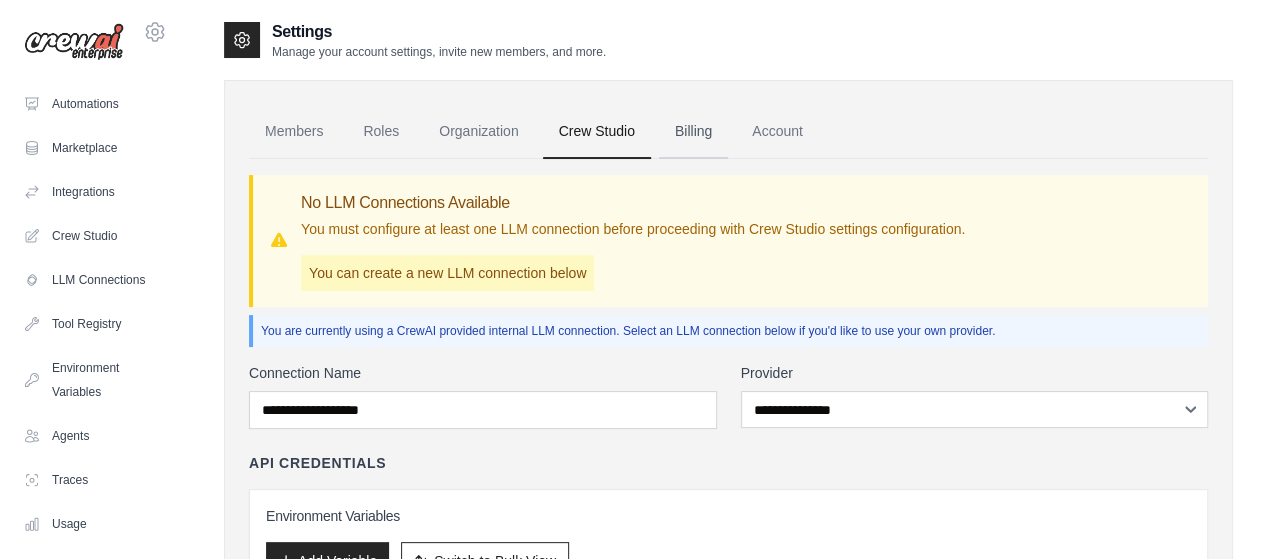 click on "Billing" at bounding box center (693, 132) 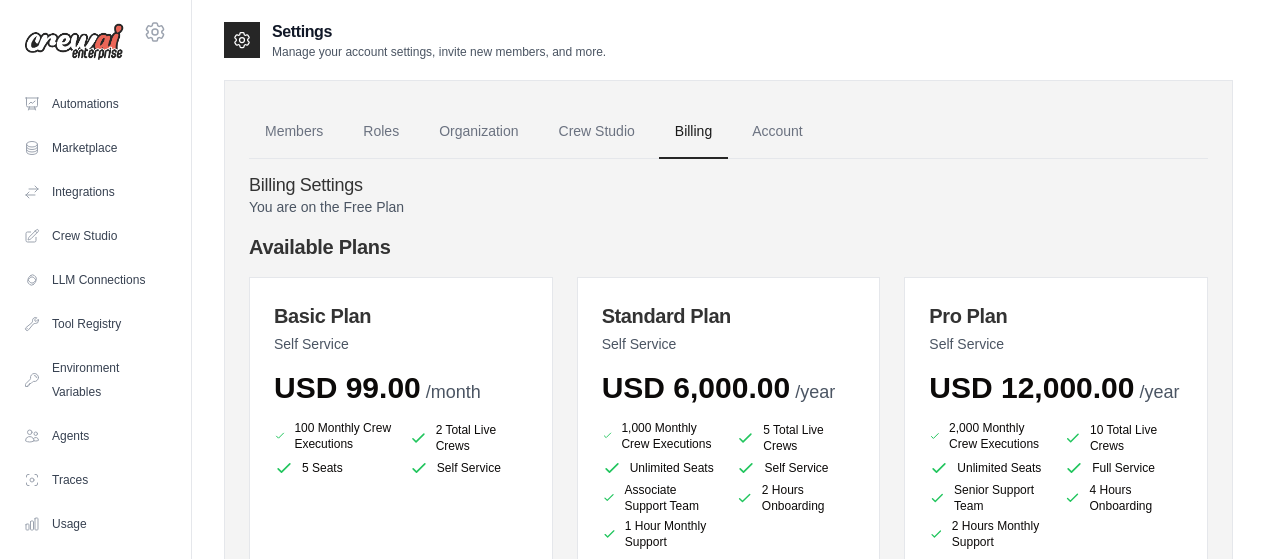 scroll, scrollTop: 0, scrollLeft: 0, axis: both 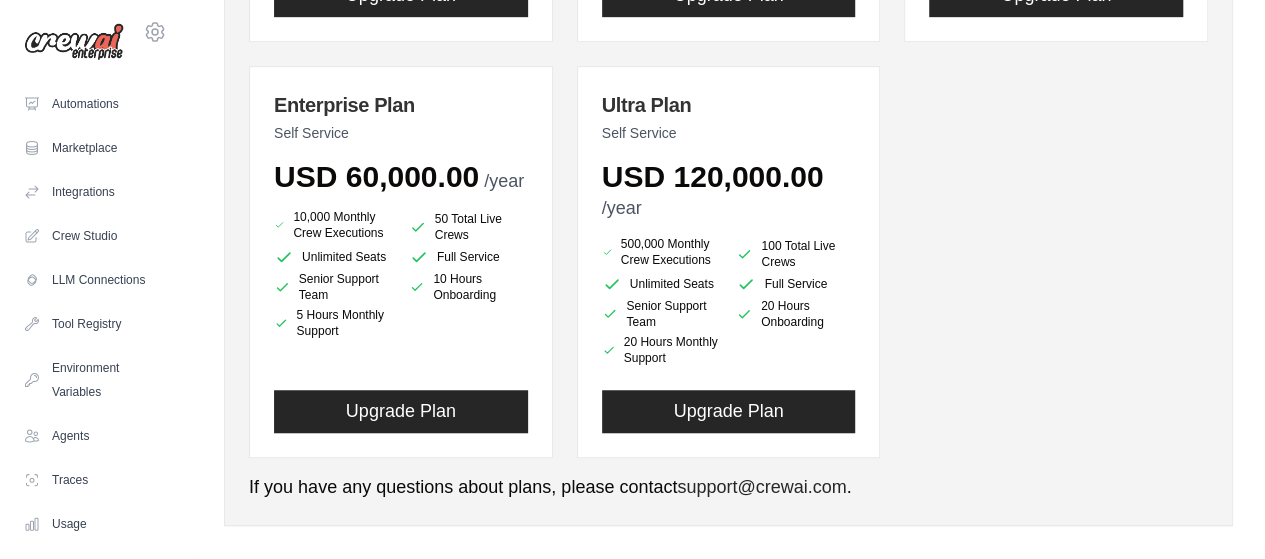 drag, startPoint x: 262, startPoint y: 166, endPoint x: 543, endPoint y: 152, distance: 281.34854 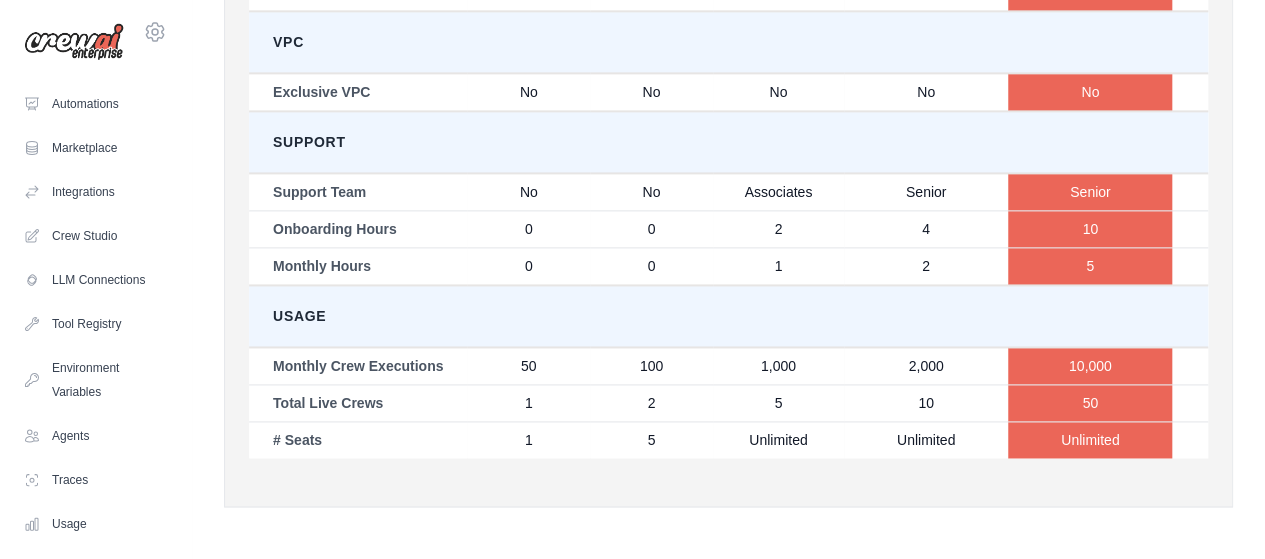 scroll, scrollTop: 1354, scrollLeft: 0, axis: vertical 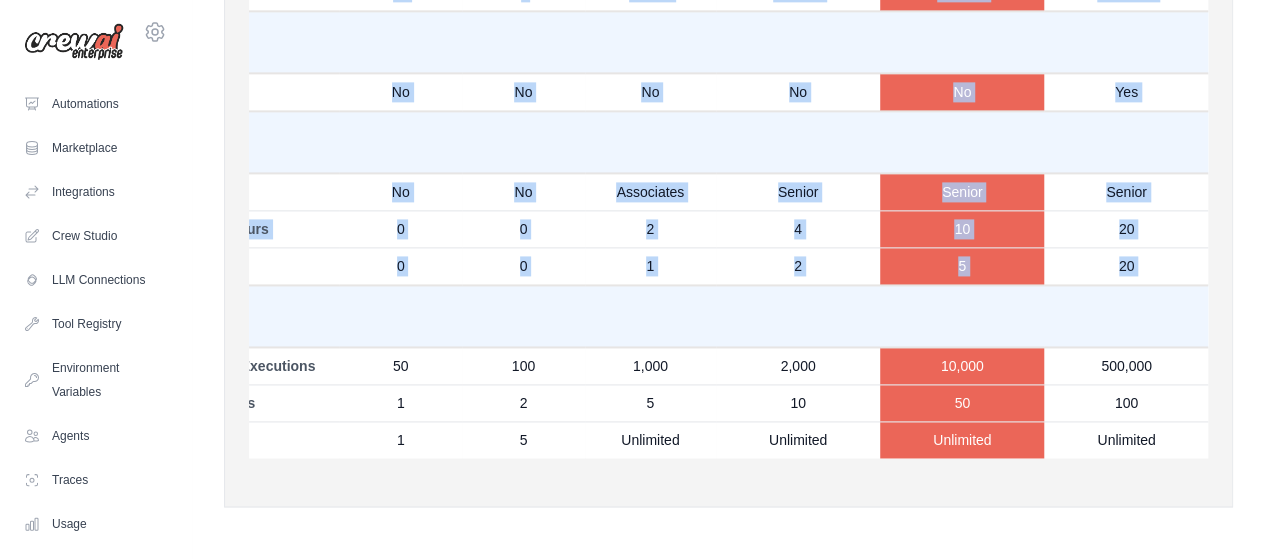 drag, startPoint x: 266, startPoint y: 349, endPoint x: 1210, endPoint y: 414, distance: 946.23517 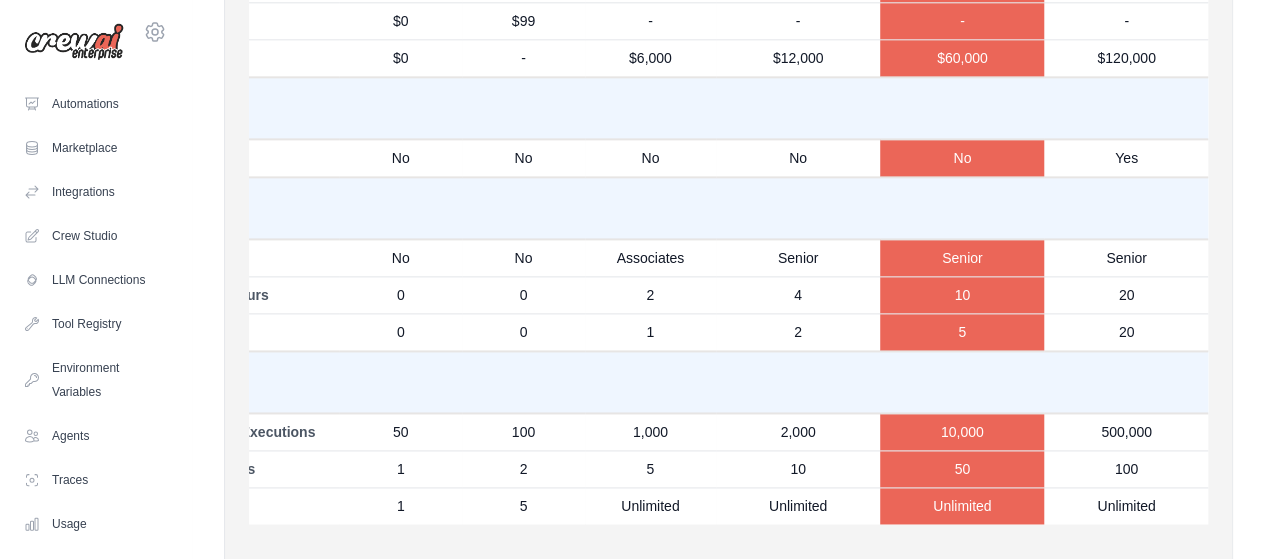 scroll, scrollTop: 1354, scrollLeft: 0, axis: vertical 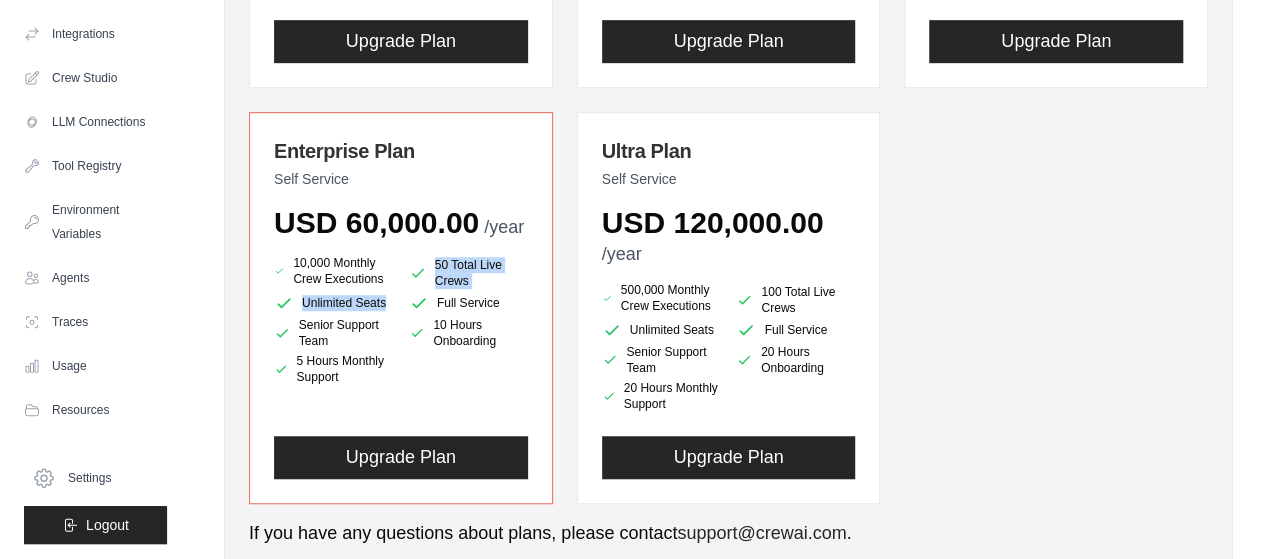 drag, startPoint x: 345, startPoint y: 260, endPoint x: 410, endPoint y: 292, distance: 72.44998 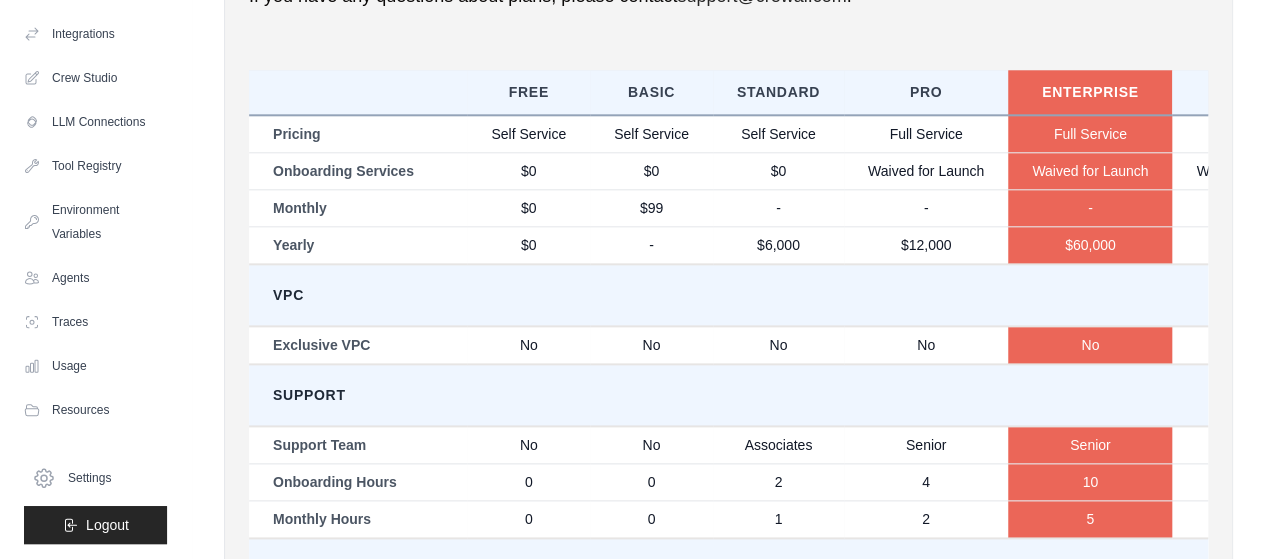 click on "Free
Basic
Standard
Pro
Enterprise
Ultra
Pricing
Self Service
Self Service
Self Service
Full Service
Full Service
VIP Service
Onboarding Services
$0
$0
$0
Waived for Launch
Waived for Launch
Waived for Launch
Monthly
$0
$99
-
-
-
-
Yearly
$0
-
$6,000
$12,000
$60,000
$120,000
VPC
Exclusive VPC
No
No
No
No
No
Yes
Support 0" at bounding box center [793, 390] 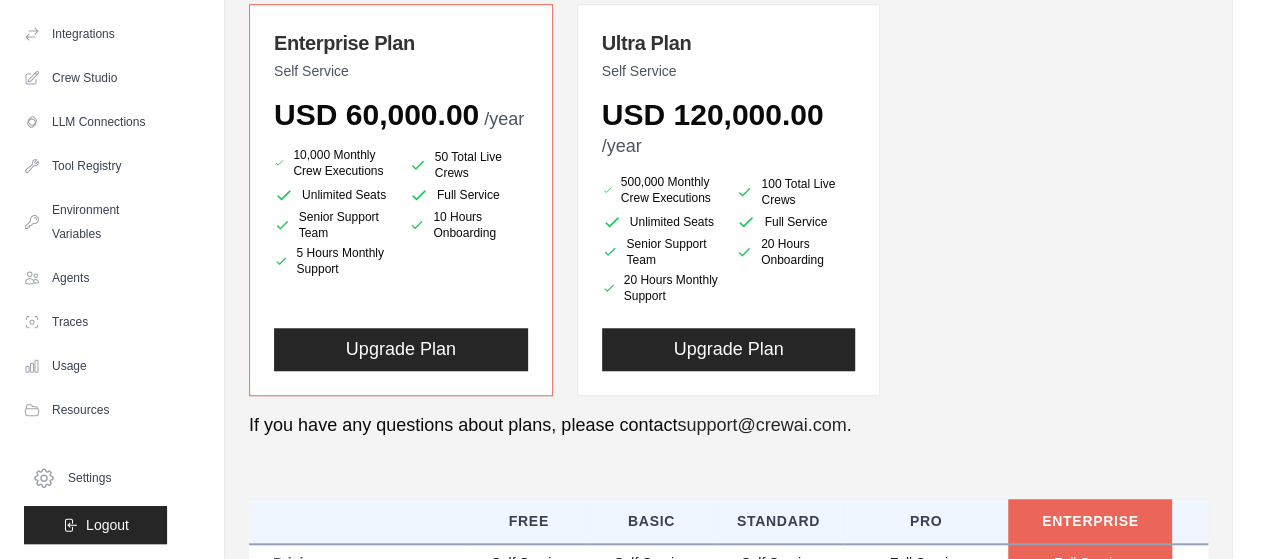 scroll, scrollTop: 546, scrollLeft: 0, axis: vertical 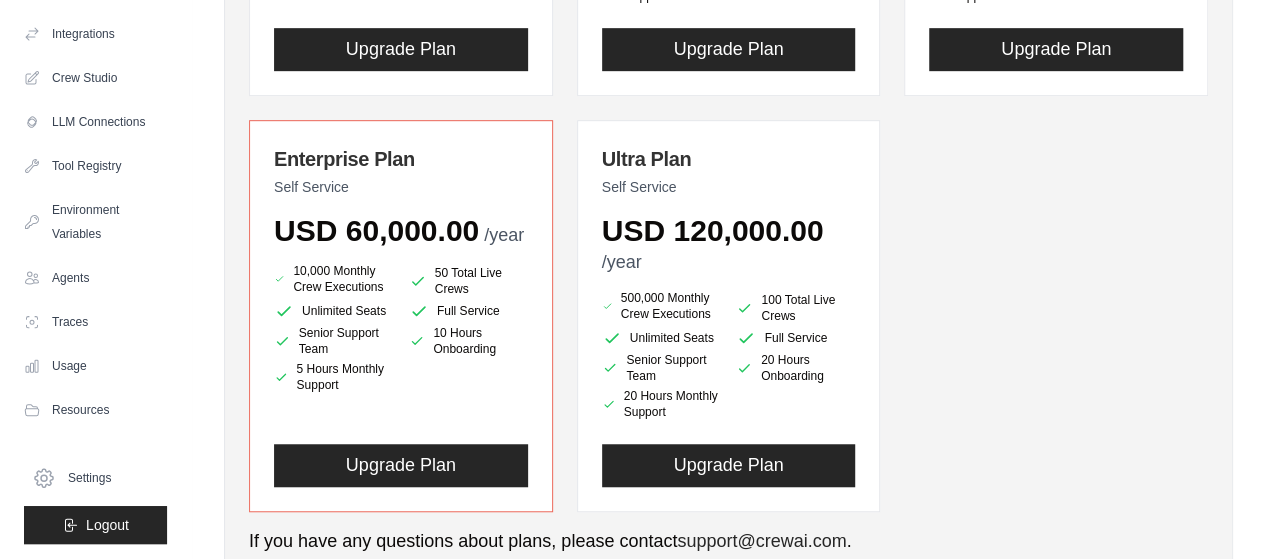 drag, startPoint x: 274, startPoint y: 359, endPoint x: 376, endPoint y: 385, distance: 105.26158 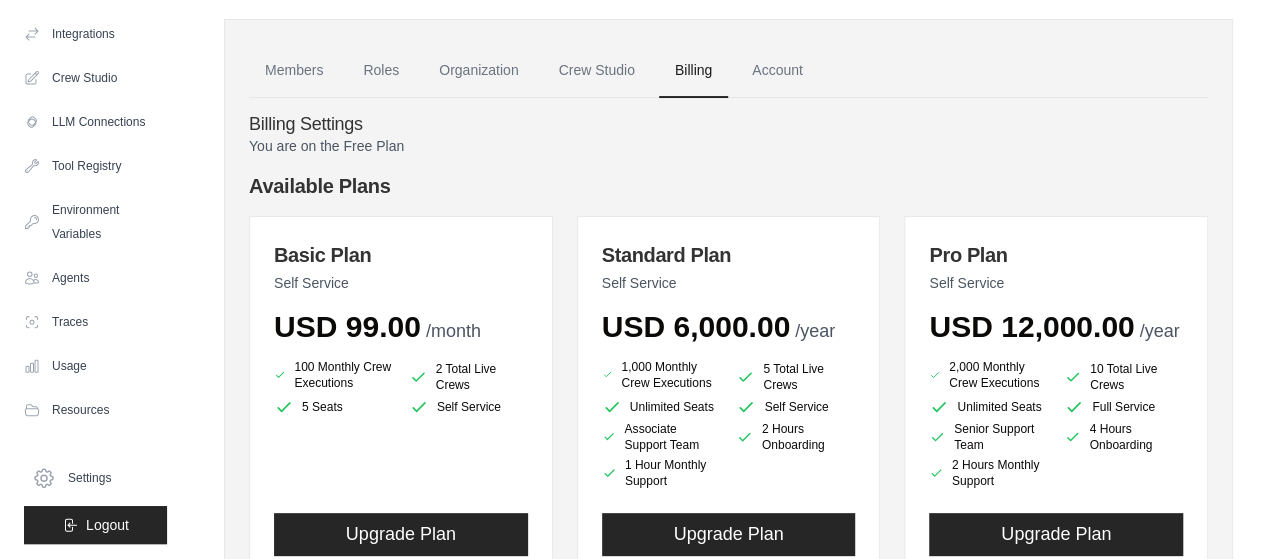 scroll, scrollTop: 0, scrollLeft: 0, axis: both 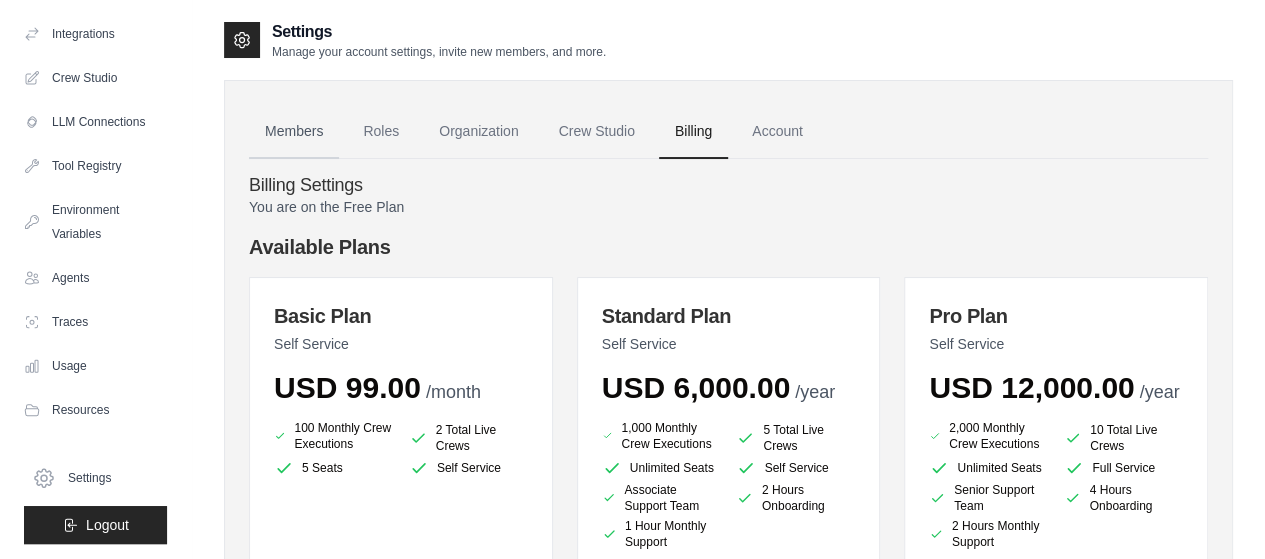 click on "Members" at bounding box center (294, 132) 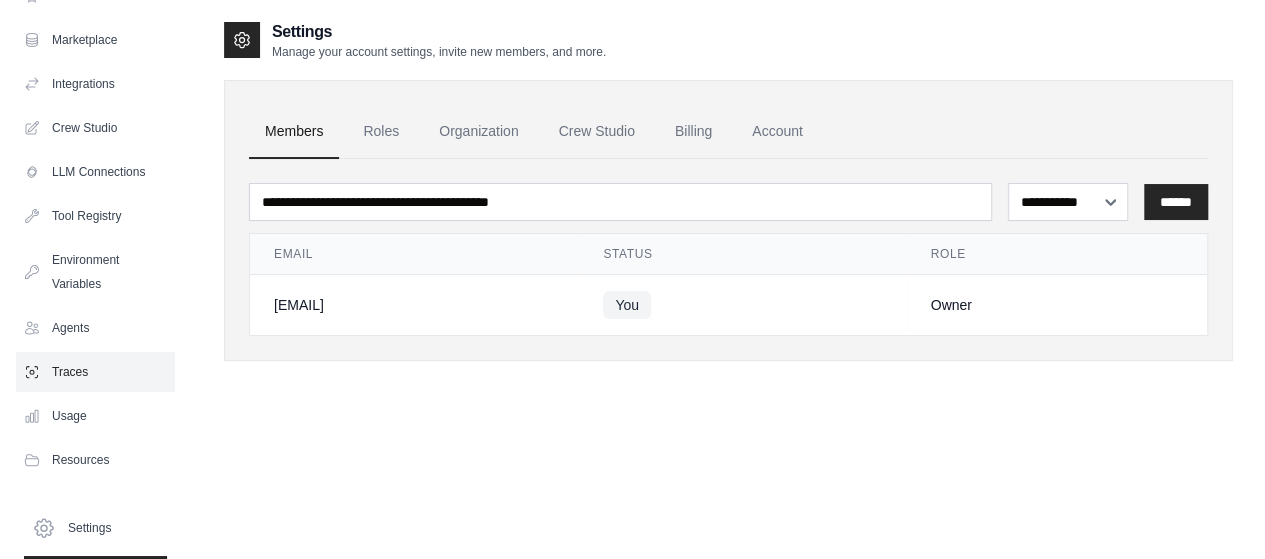 scroll, scrollTop: 158, scrollLeft: 0, axis: vertical 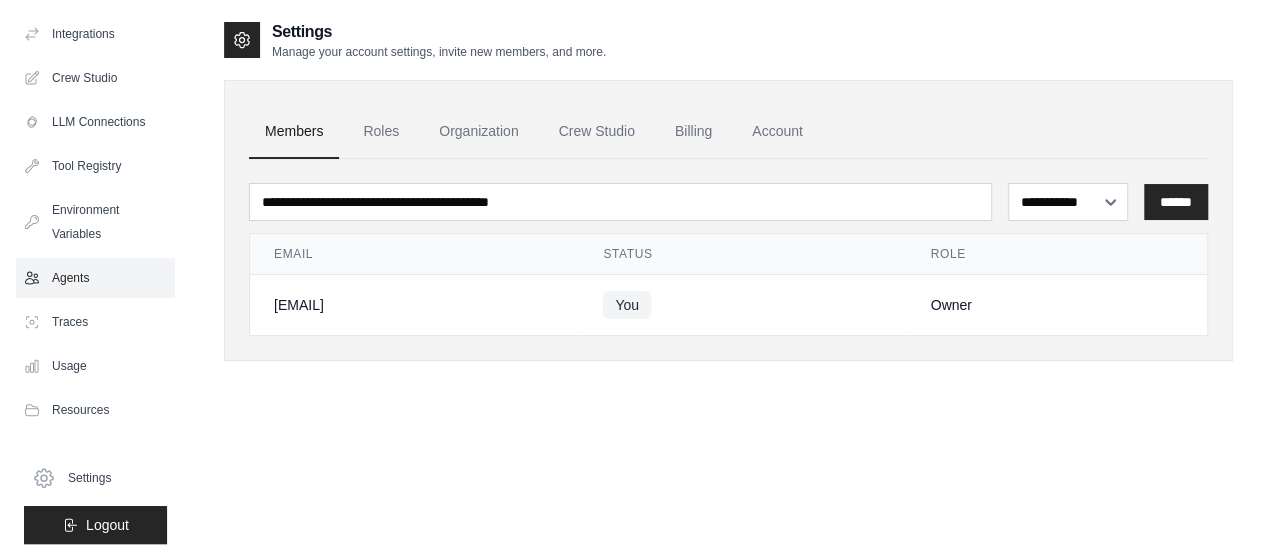 click on "Agents" at bounding box center (95, 278) 